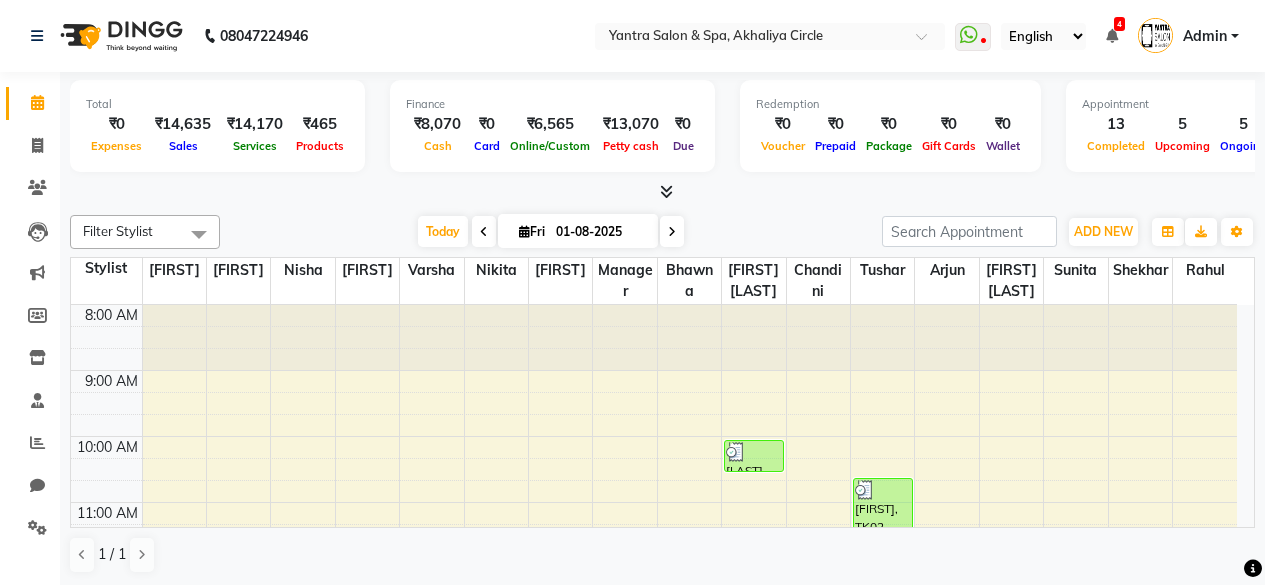 scroll, scrollTop: 0, scrollLeft: 0, axis: both 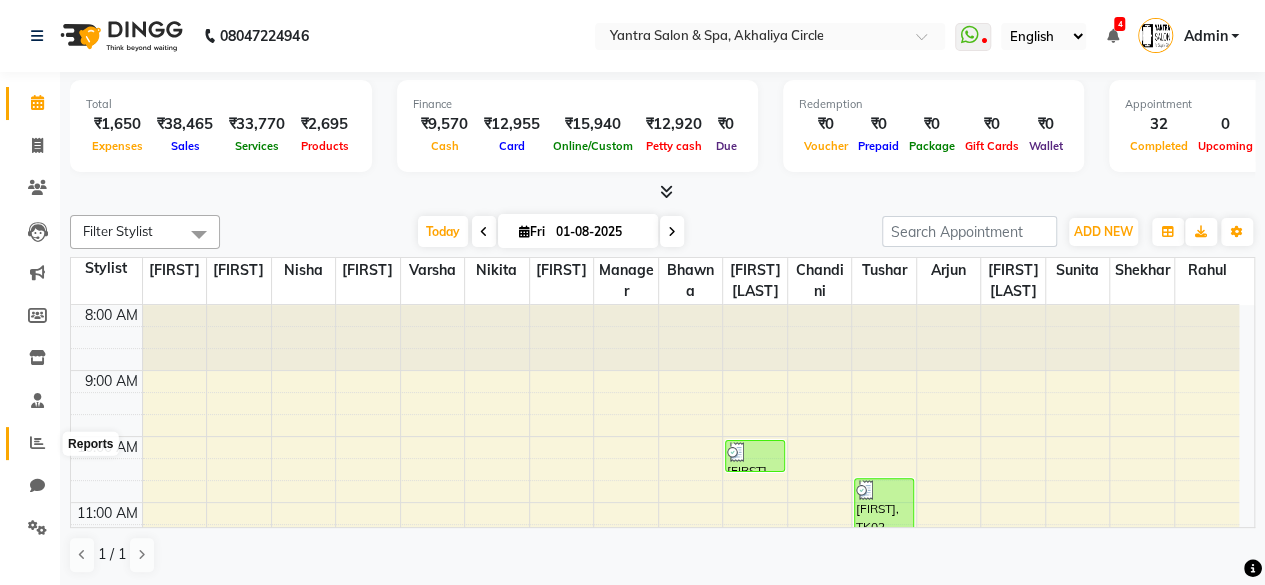 click 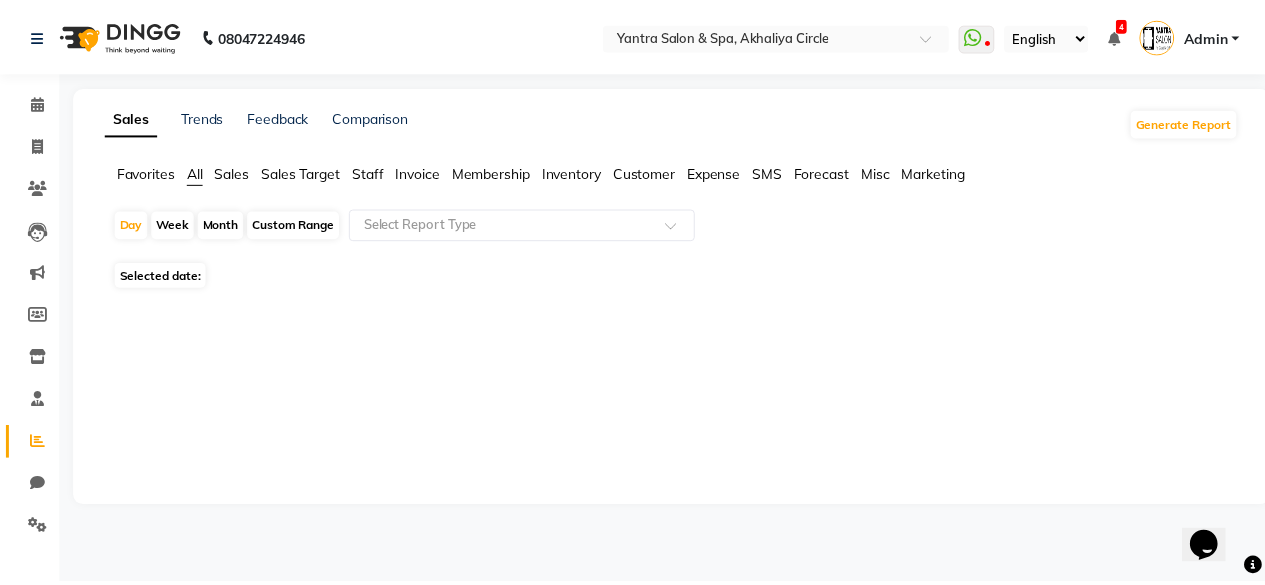 scroll, scrollTop: 0, scrollLeft: 0, axis: both 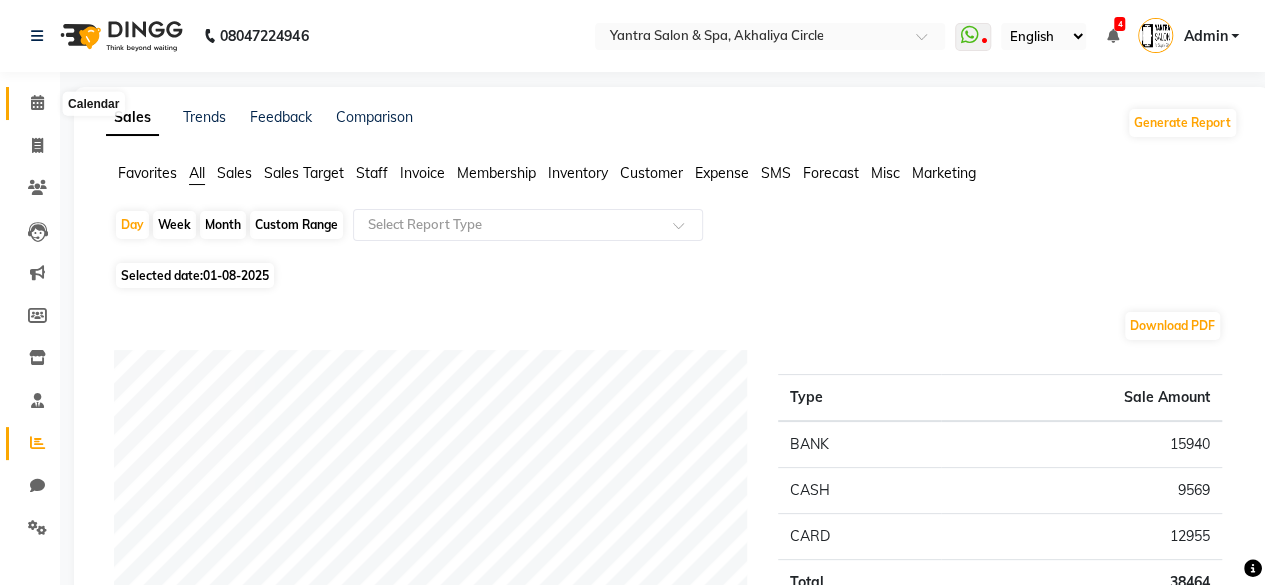 click 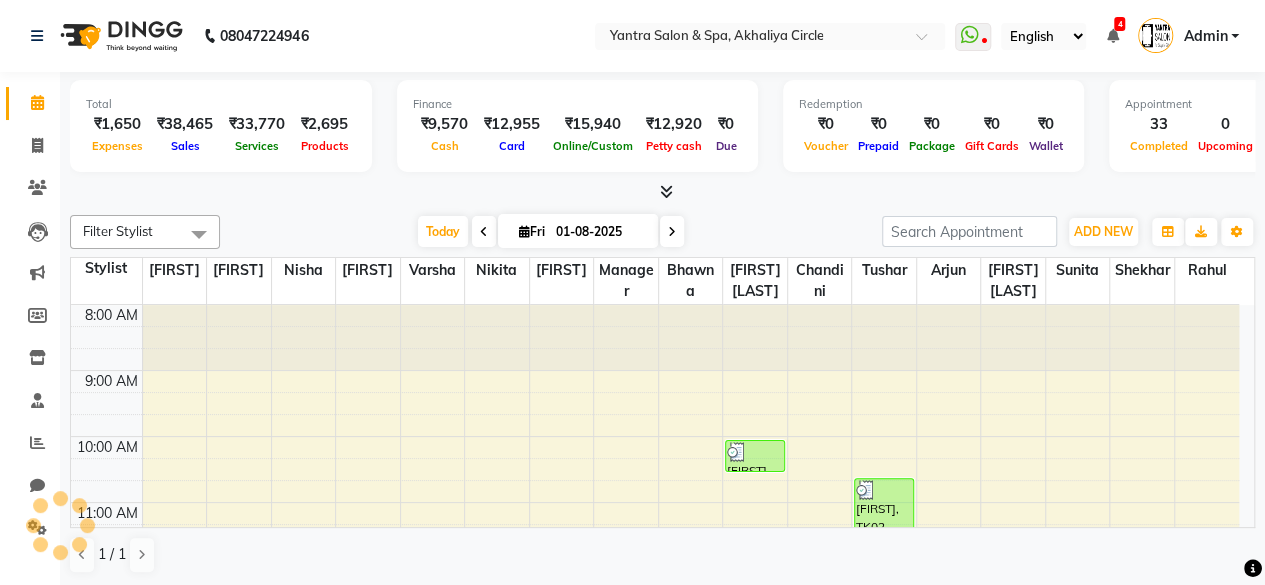 scroll, scrollTop: 648, scrollLeft: 0, axis: vertical 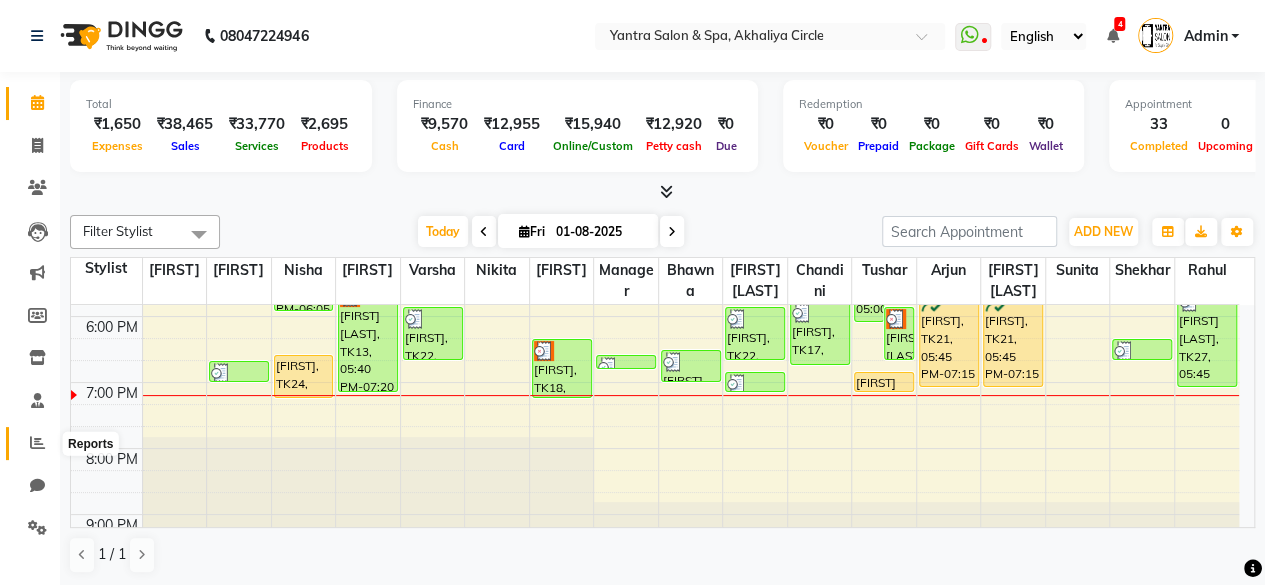 click 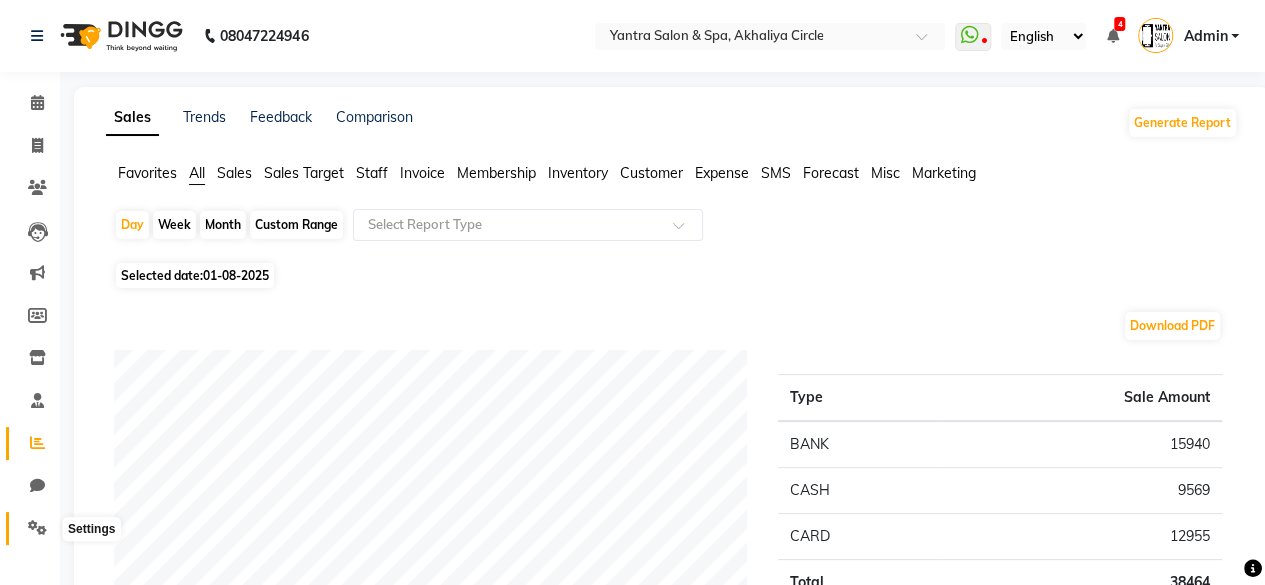 click 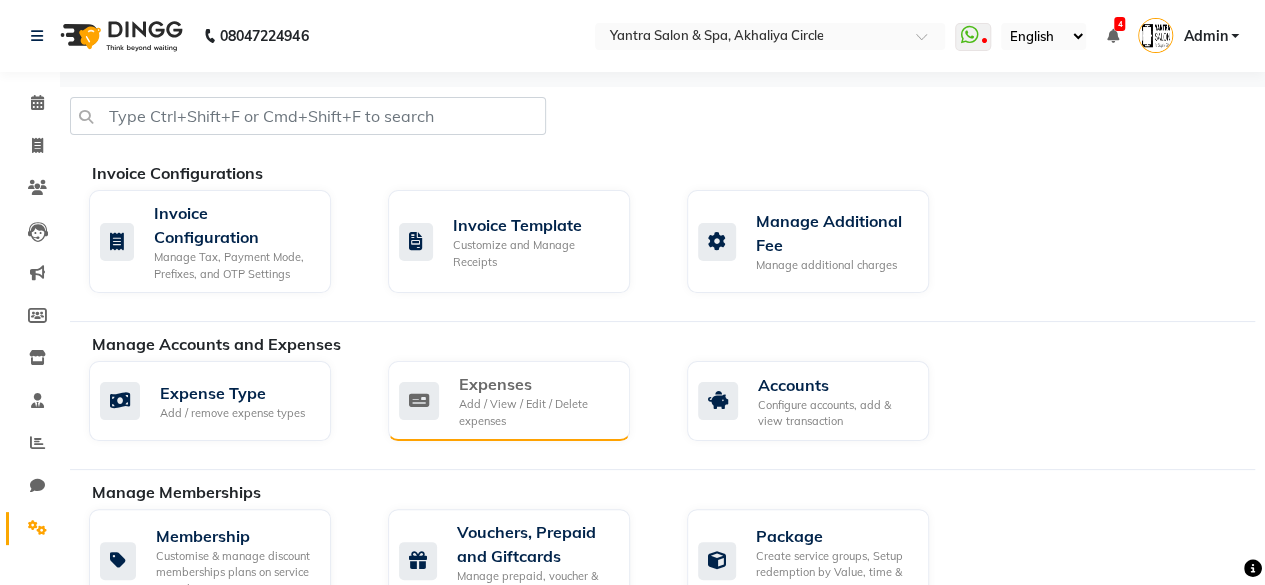 click on "Add / View / Edit / Delete expenses" 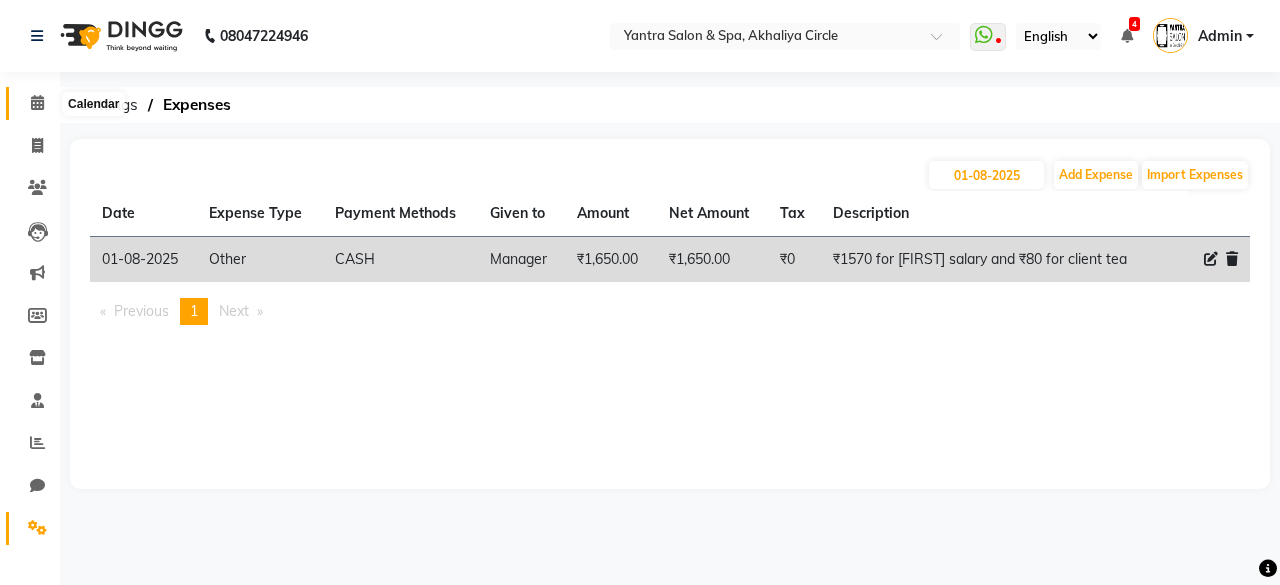 click 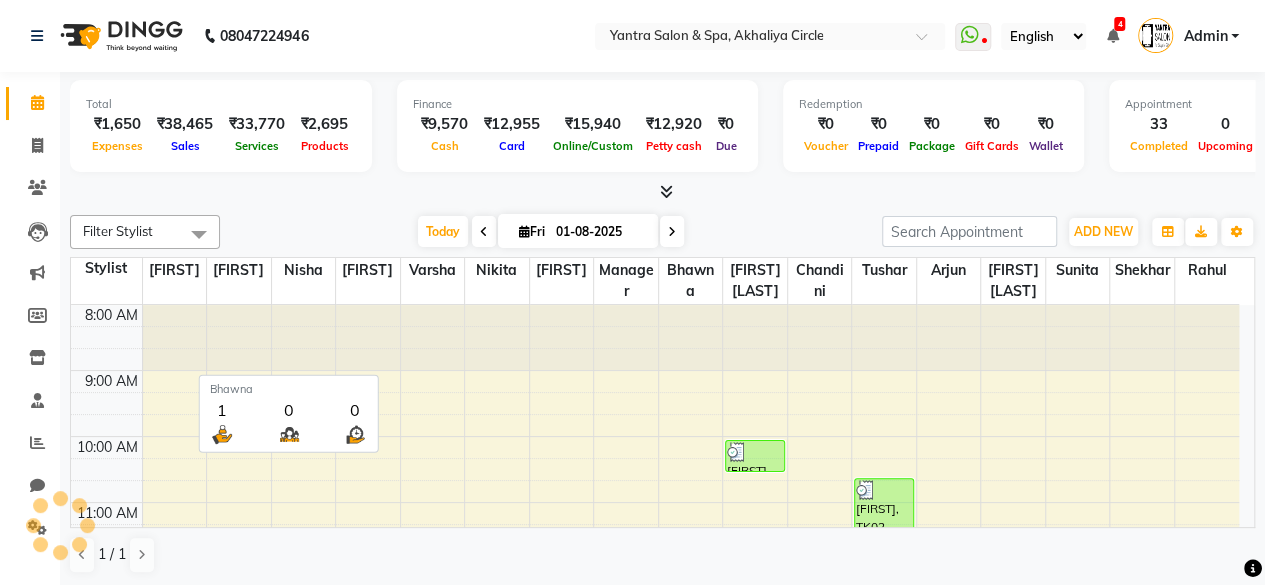 scroll, scrollTop: 0, scrollLeft: 0, axis: both 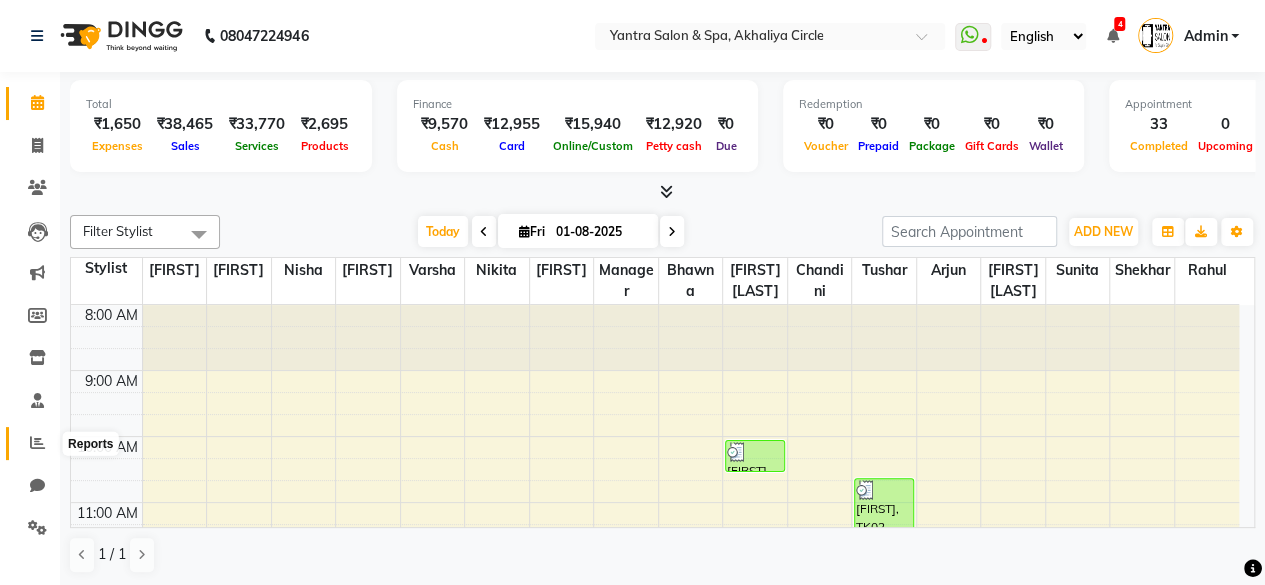click 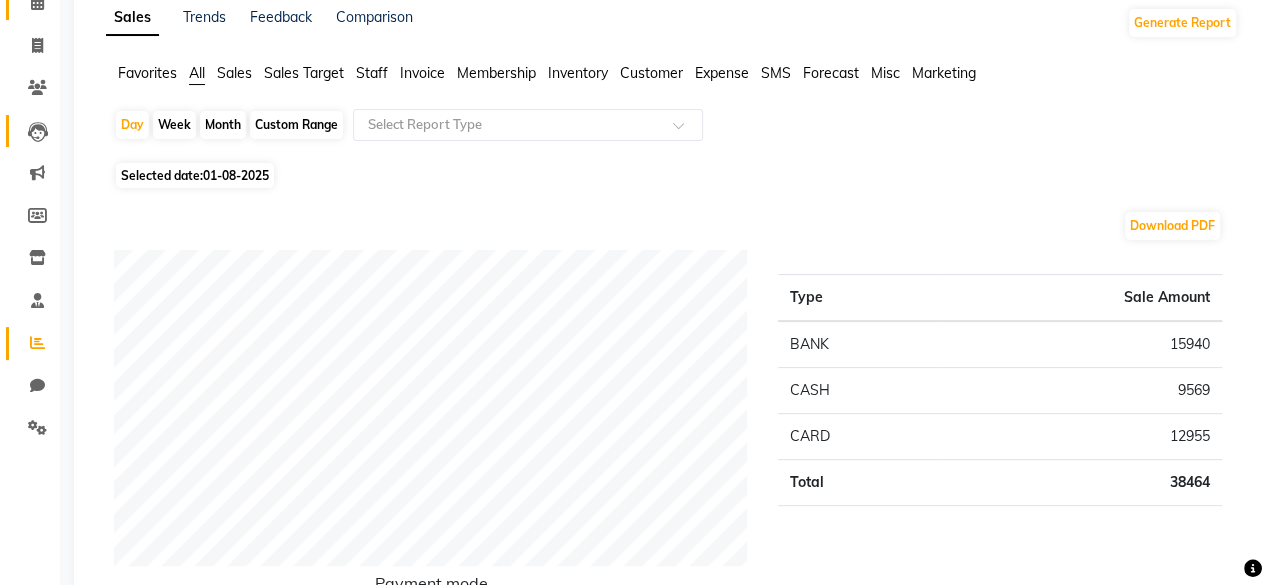scroll, scrollTop: 0, scrollLeft: 0, axis: both 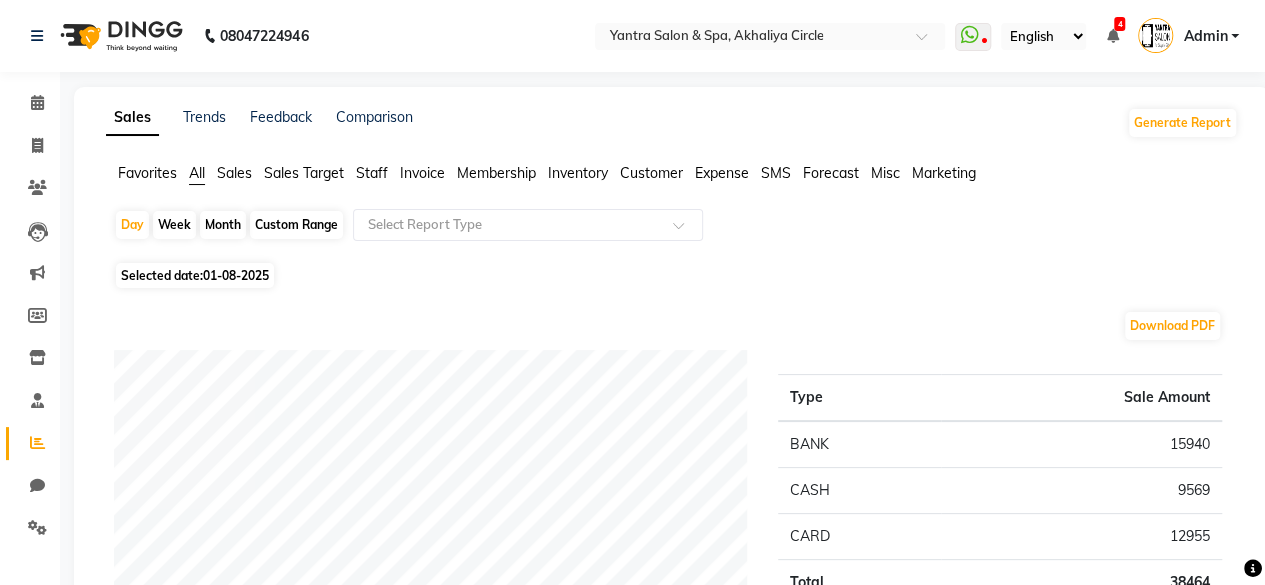 click on "Calendar" 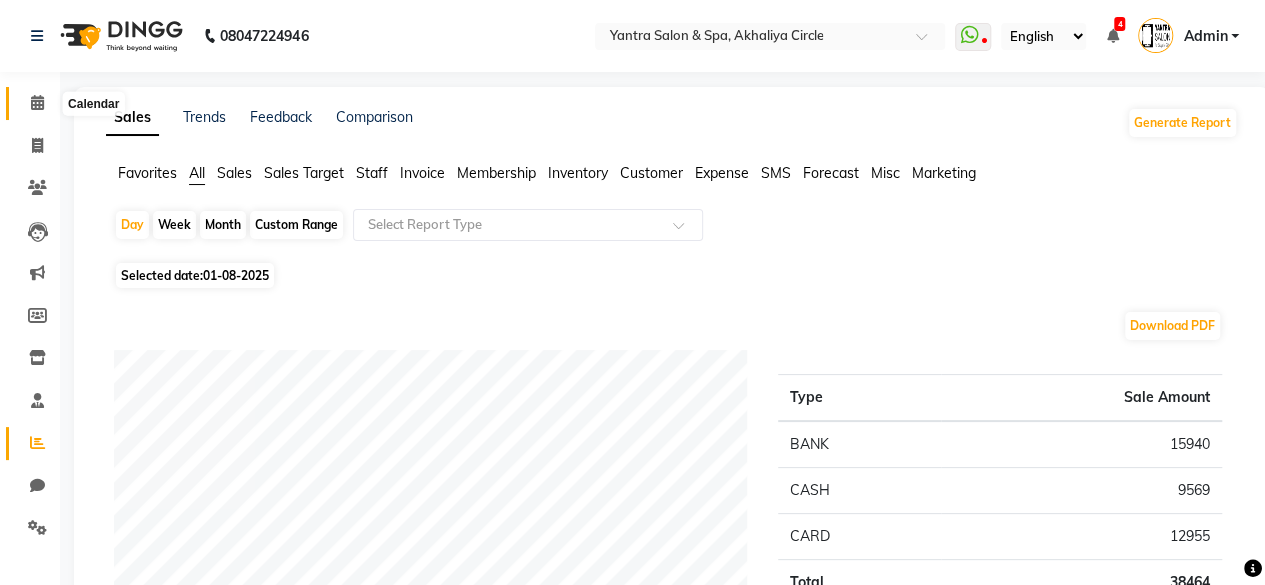 click 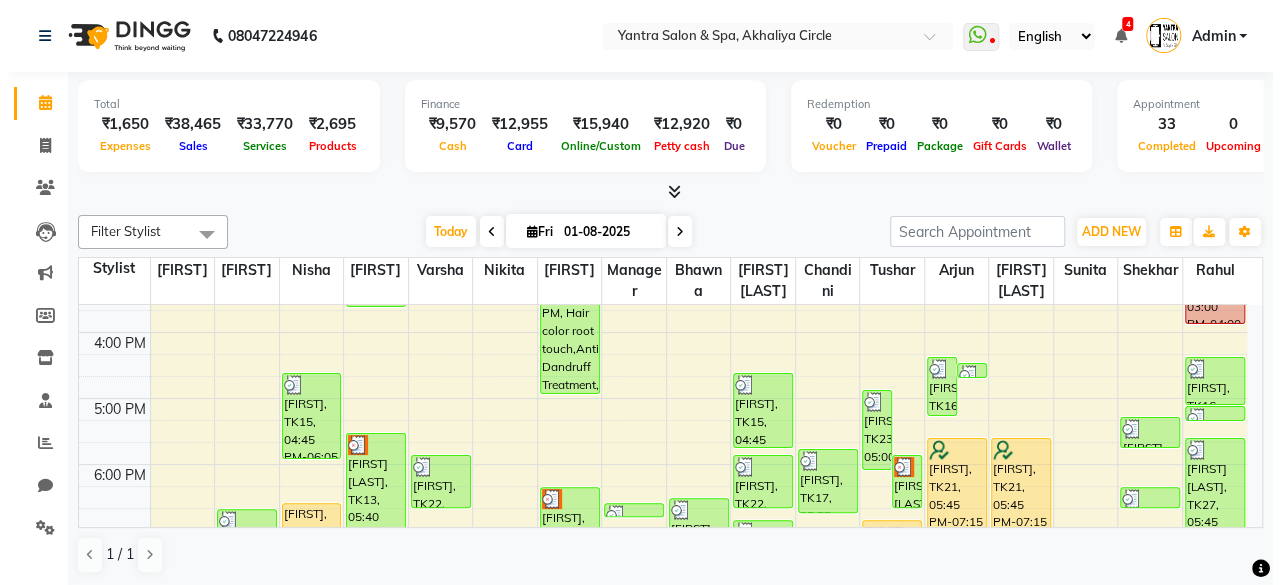 scroll, scrollTop: 686, scrollLeft: 0, axis: vertical 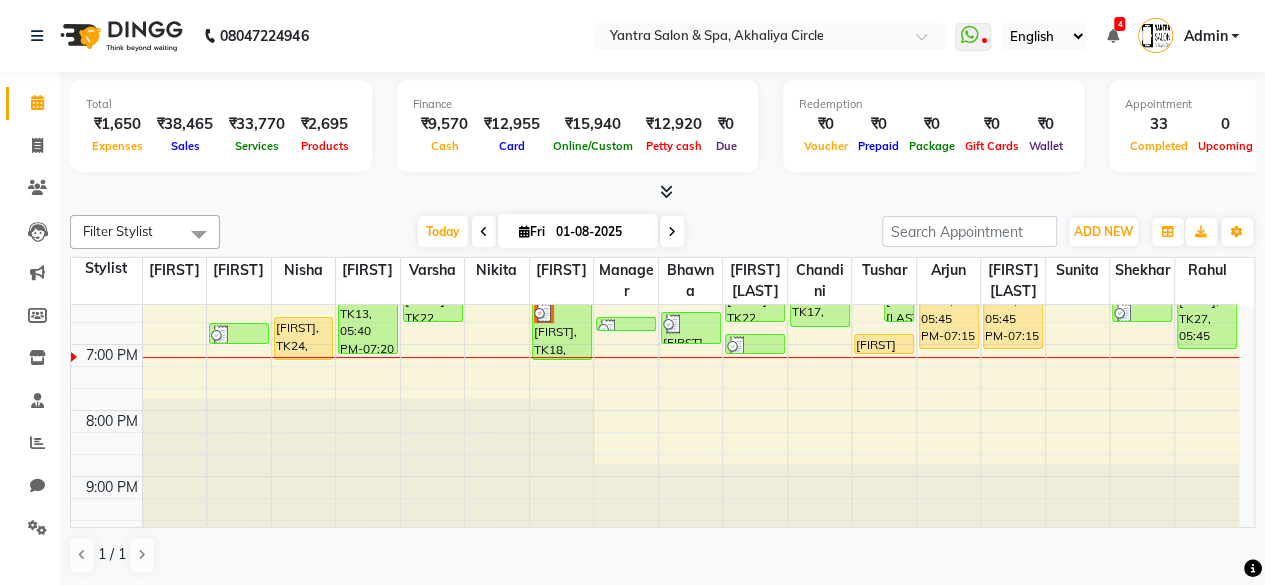 click on "diksha, TK18, 06:30 PM-07:25 PM, Hair Wash & Conditioning" at bounding box center (562, 330) 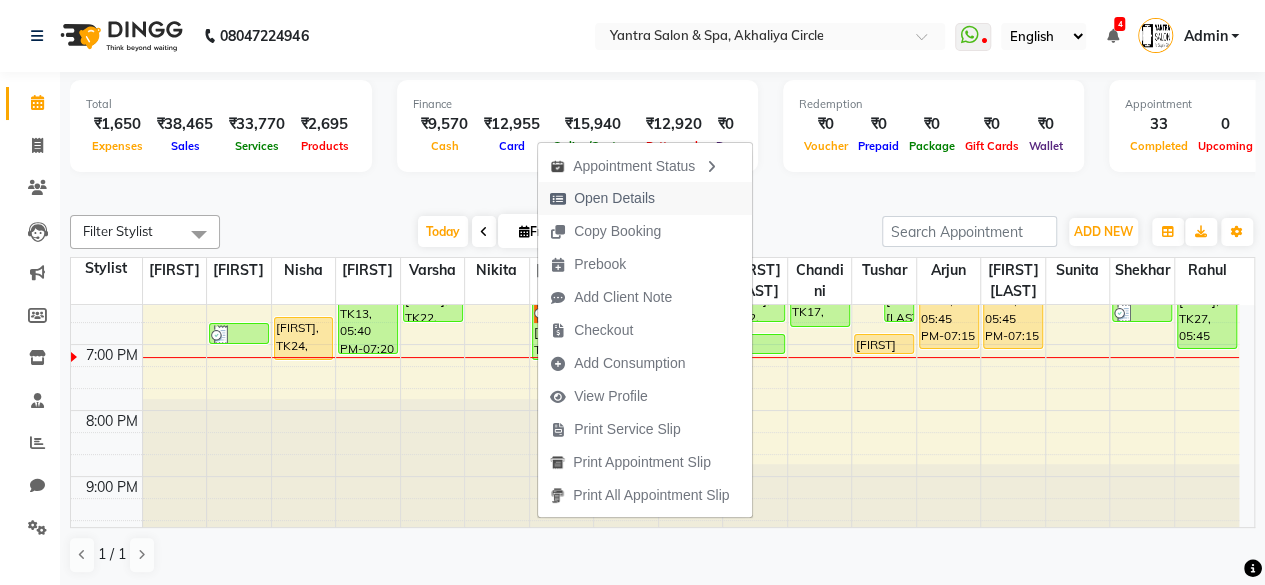 click on "Open Details" at bounding box center (614, 198) 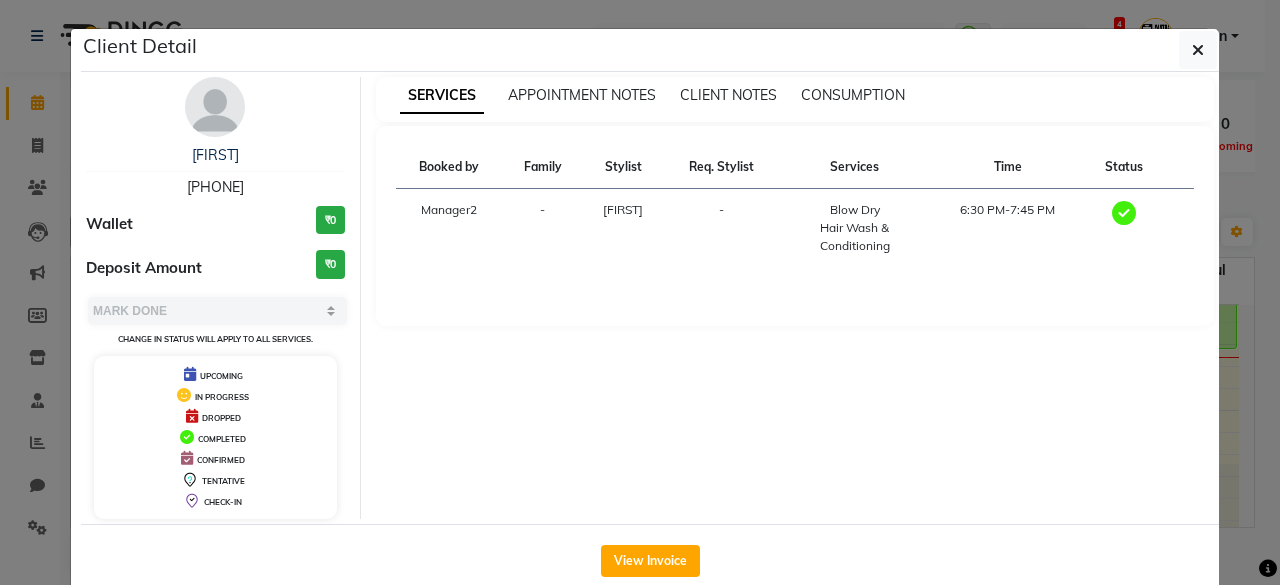 click on "7357118299" at bounding box center (215, 187) 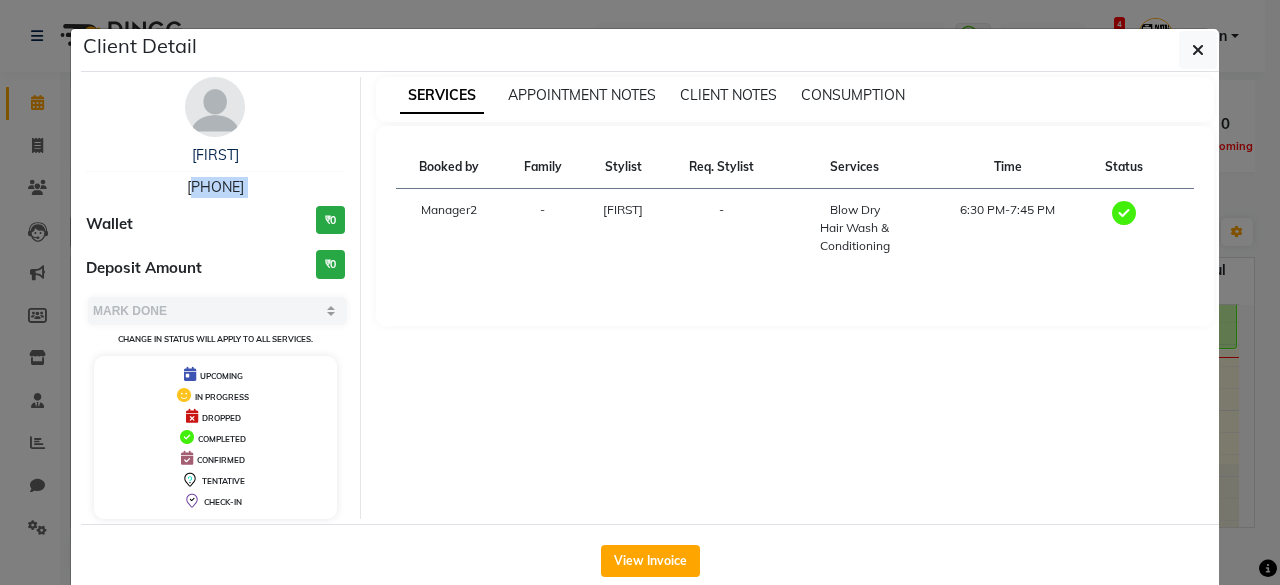 click on "7357118299" at bounding box center (215, 187) 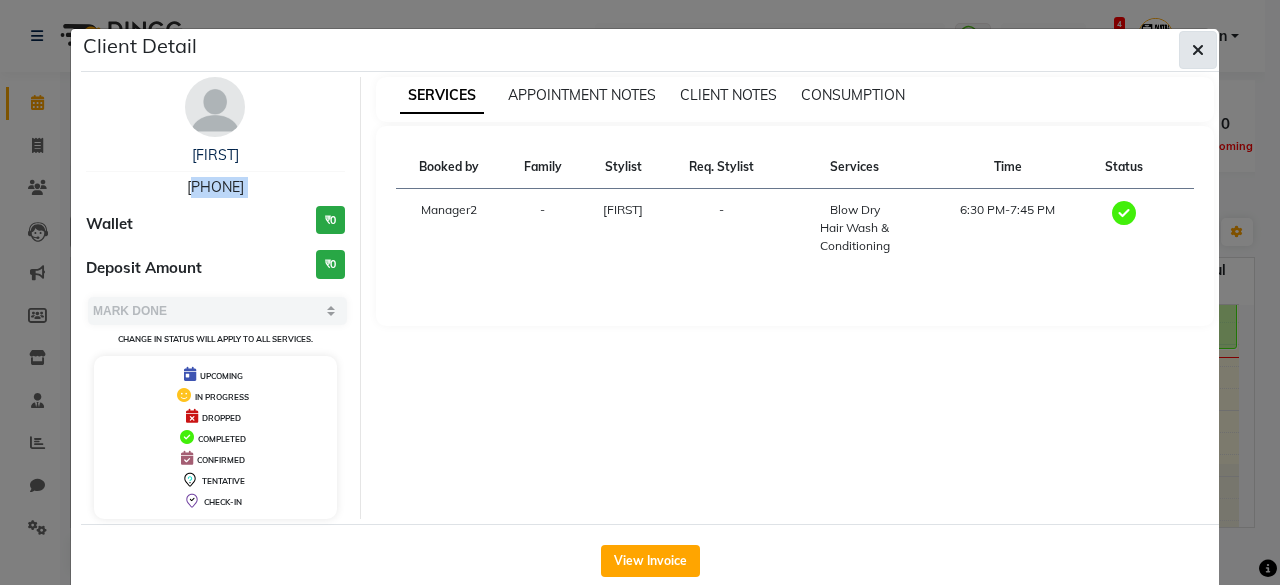 click 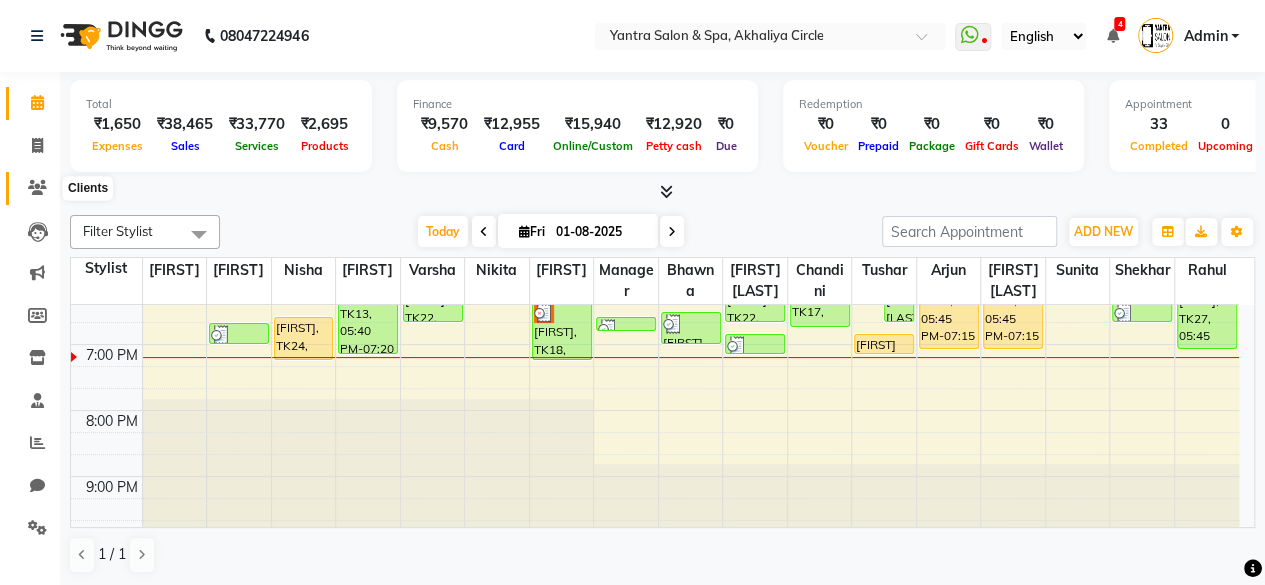 click 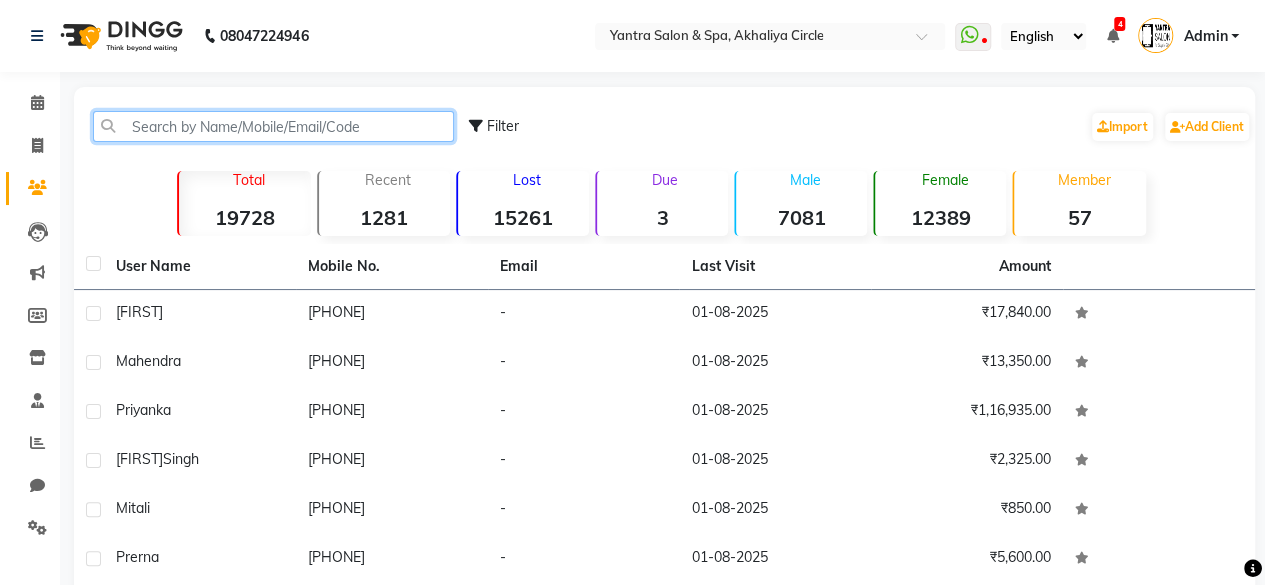 click 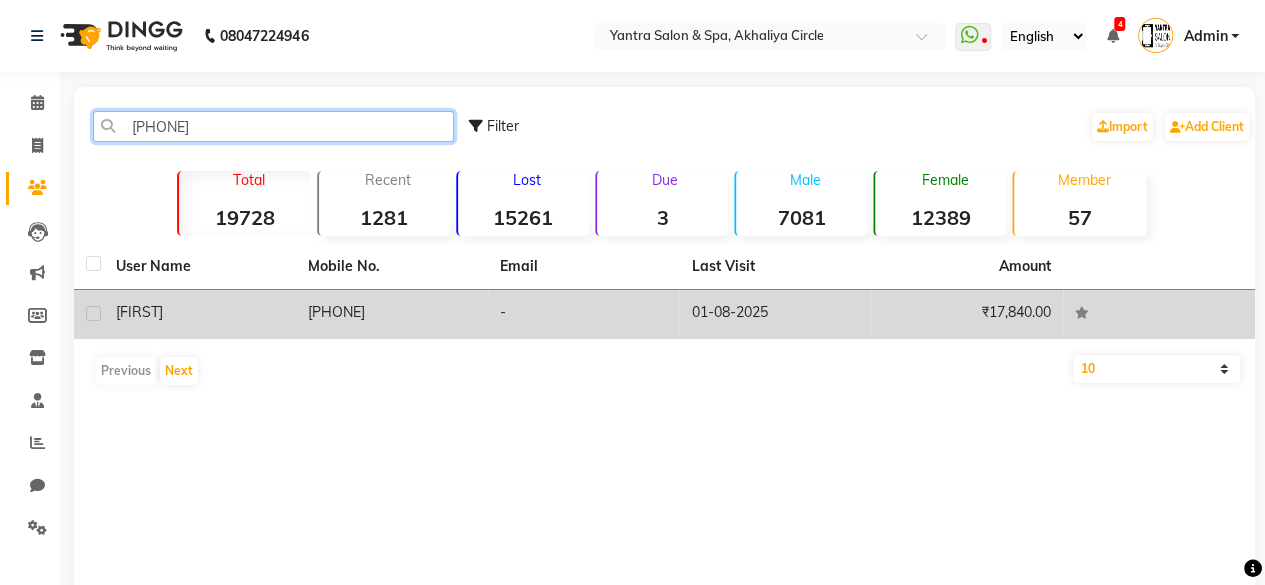 type on "7357118299" 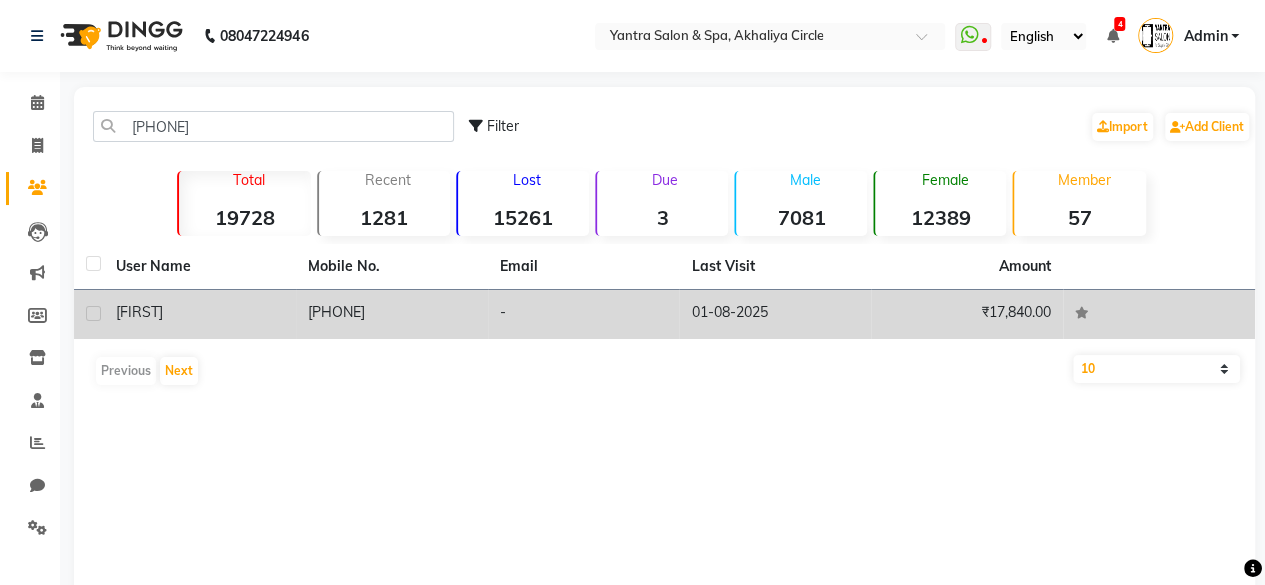 click on "diksha" 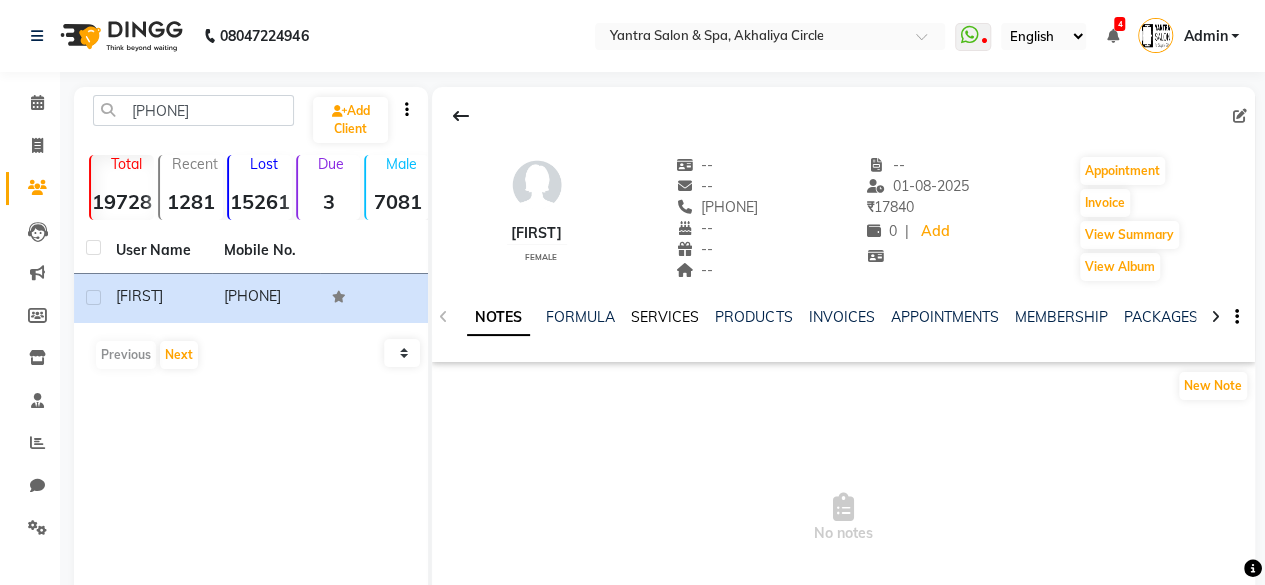 click on "SERVICES" 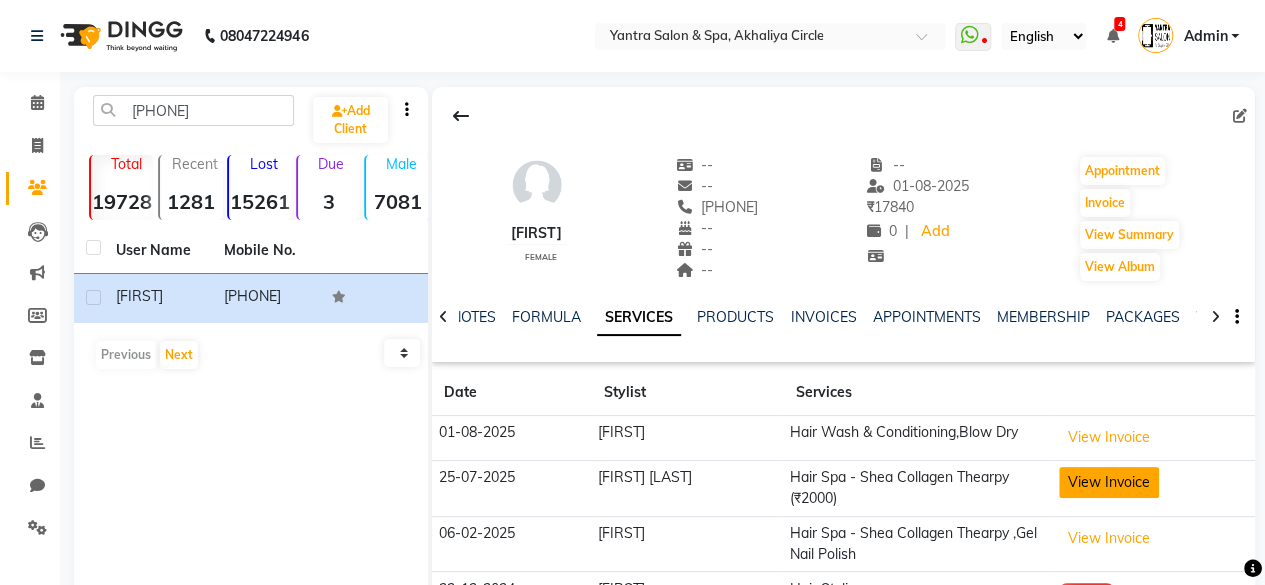 click on "View Invoice" 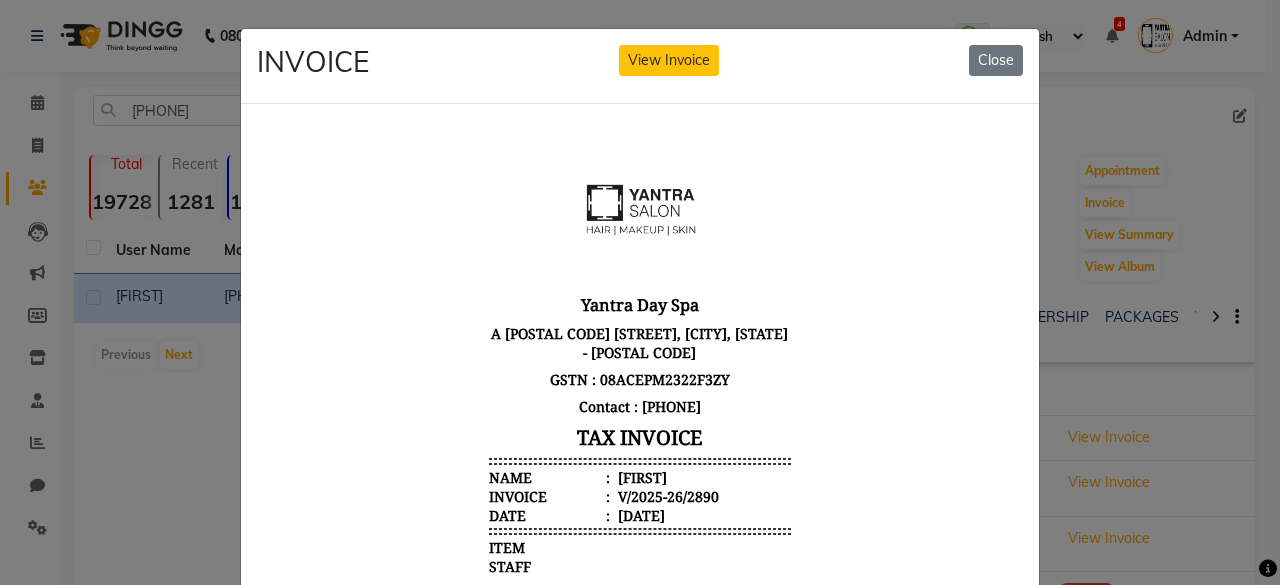 scroll, scrollTop: 16, scrollLeft: 0, axis: vertical 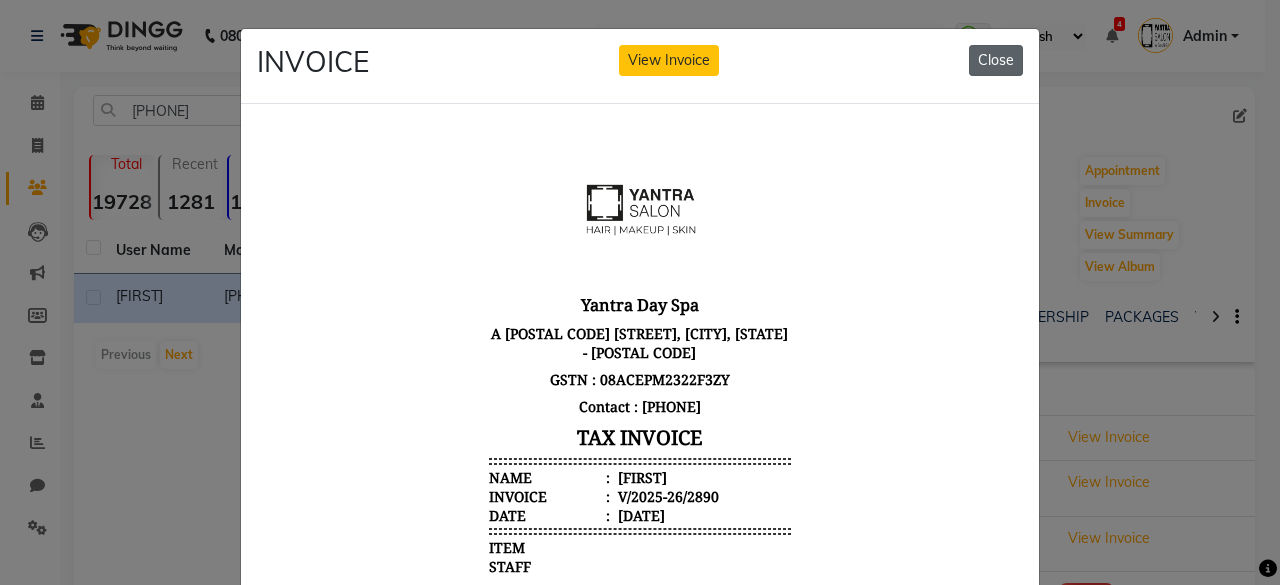 drag, startPoint x: 994, startPoint y: 69, endPoint x: 530, endPoint y: 122, distance: 467.01712 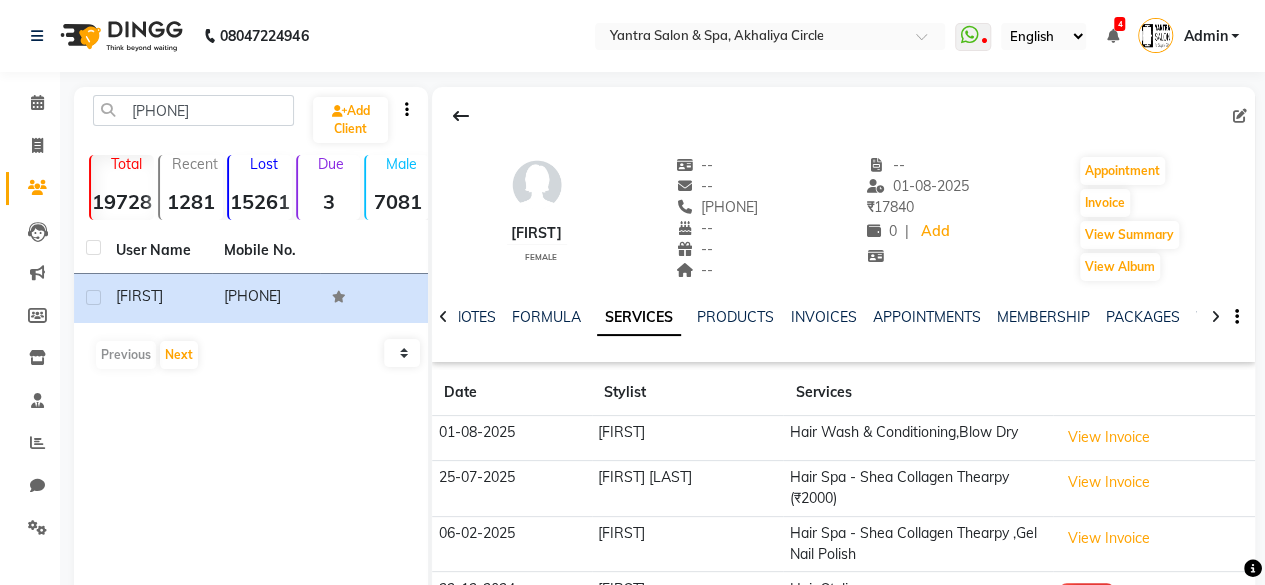 type 